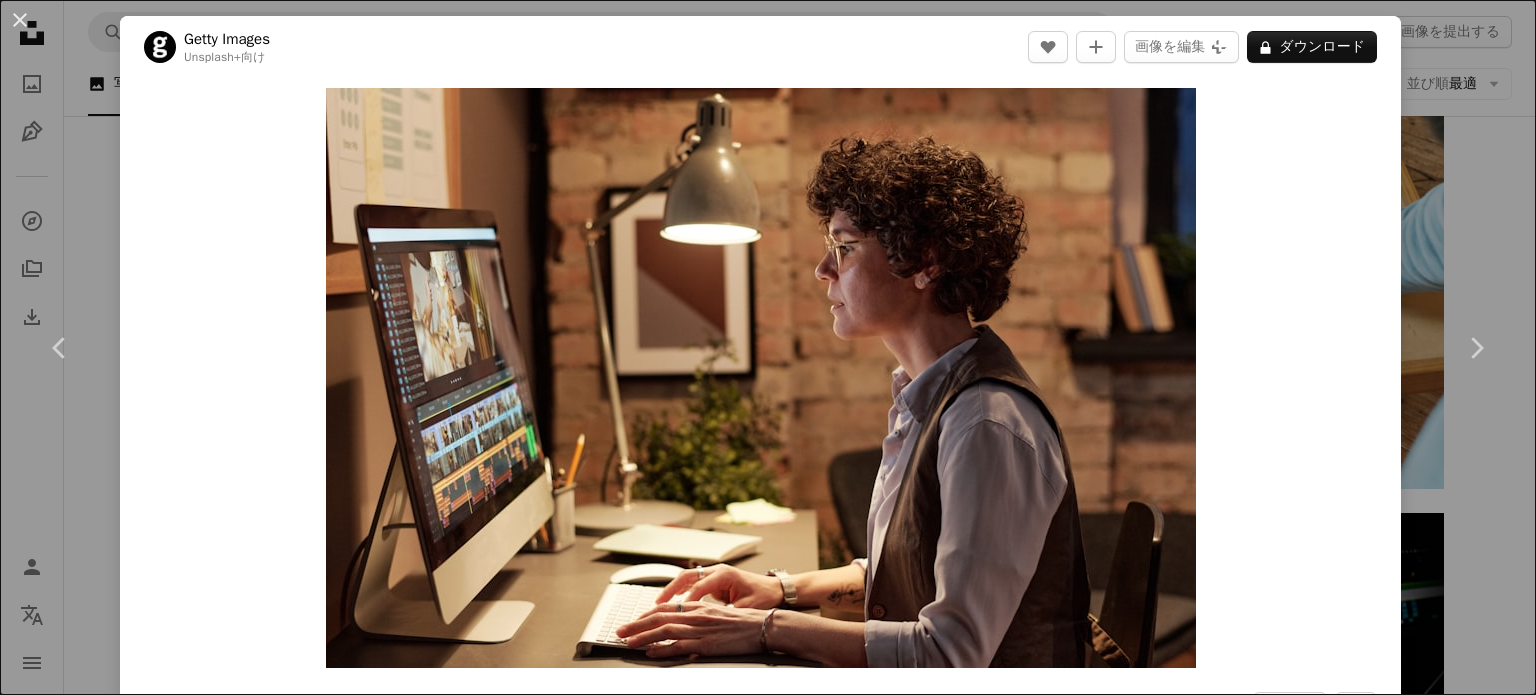 scroll, scrollTop: 2133, scrollLeft: 0, axis: vertical 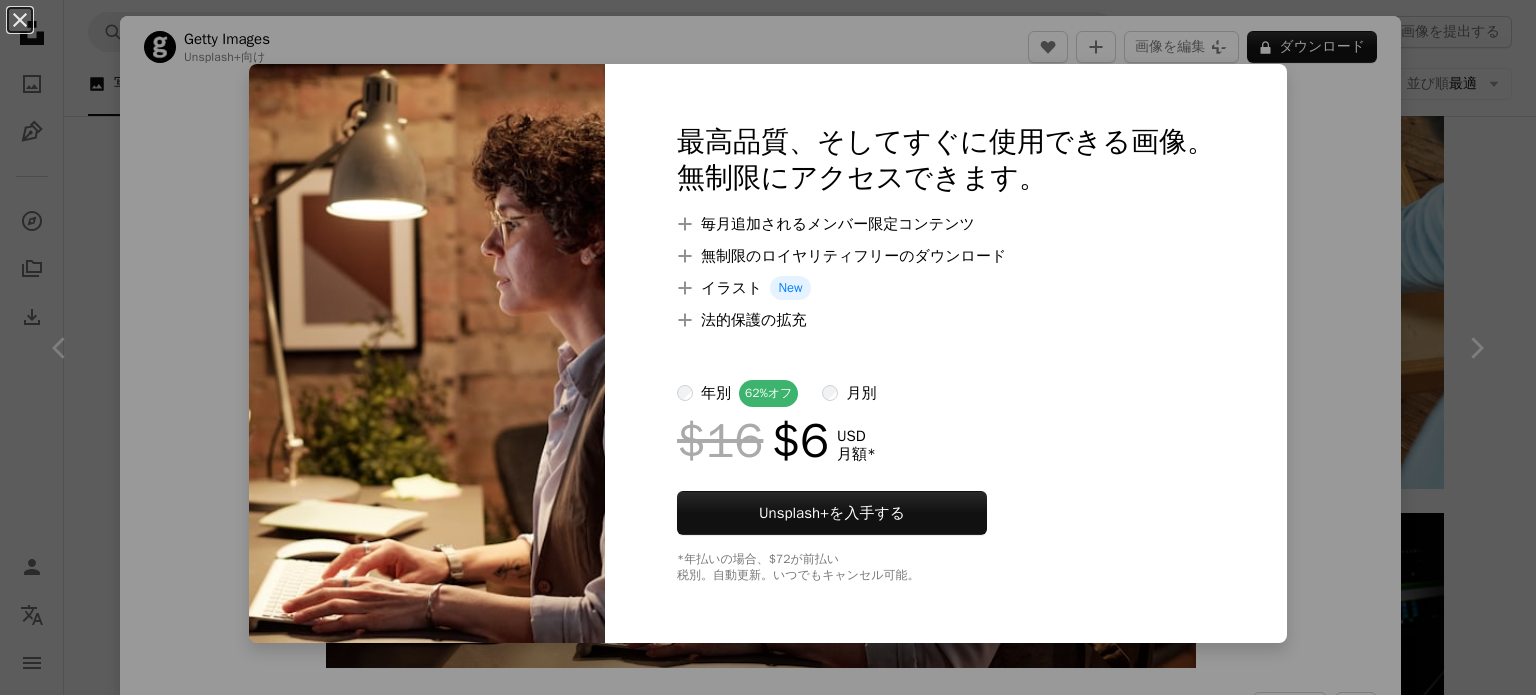 click on "An X shape 最高品質、そしてすぐに使用できる画像。 無制限にアクセスできます。 A plus sign 毎月追加されるメンバー限定コンテンツ A plus sign 無制限のロイヤリティフリーのダウンロード A plus sign イラスト  New A plus sign 法的保護の拡充 年別 62% オフ 月別 $16   $6 USD 月額 * Unsplash+ を入手する *年払いの場合、 $72 が前払い 税別。自動更新。いつでもキャンセル可能。" at bounding box center (768, 347) 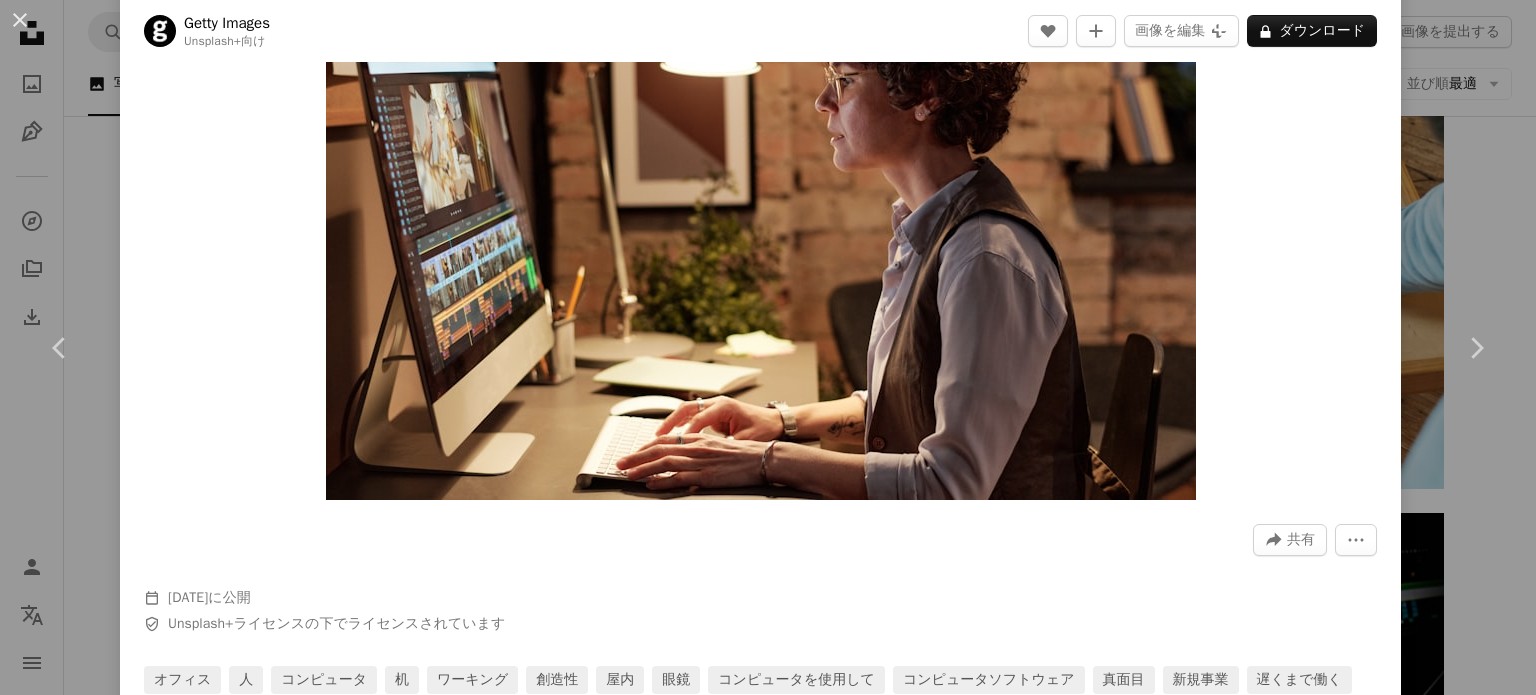 scroll, scrollTop: 0, scrollLeft: 0, axis: both 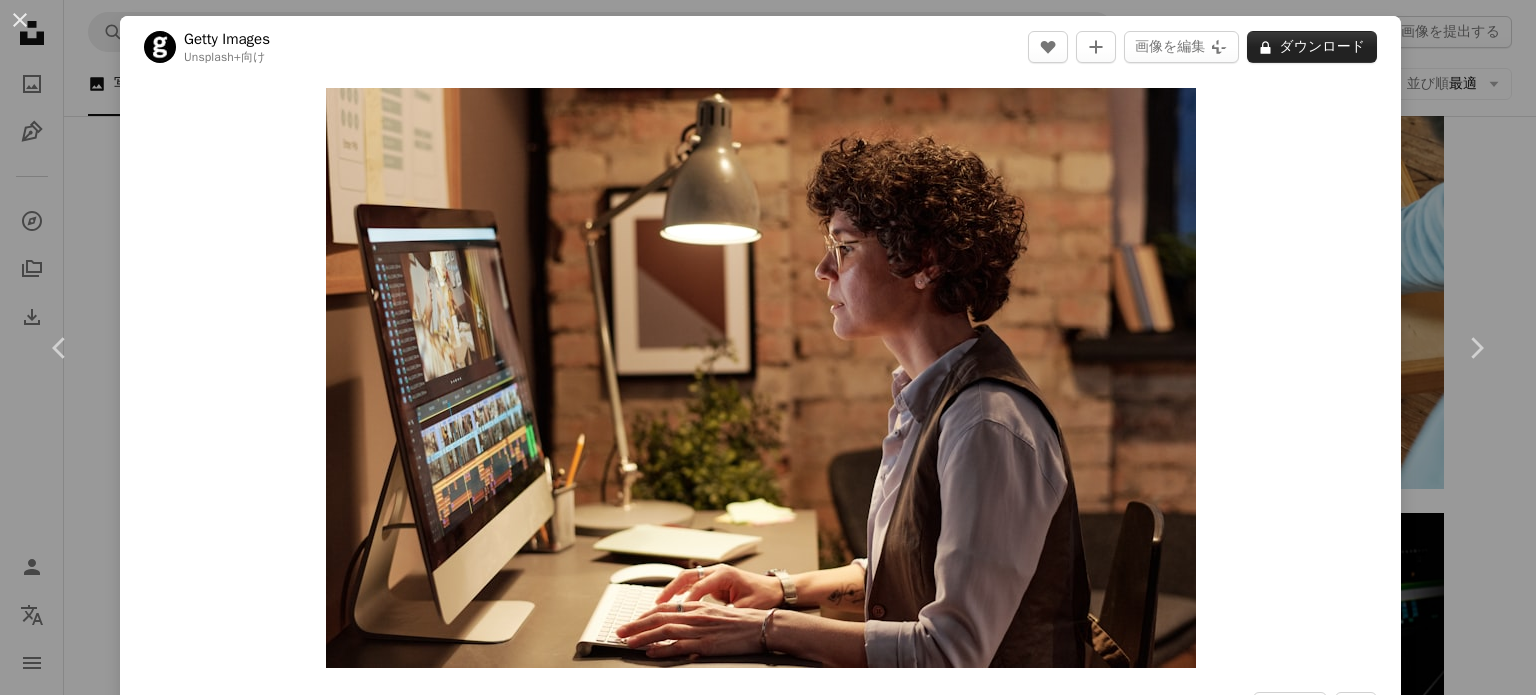 click on "A lock   ダウンロード" at bounding box center (1312, 47) 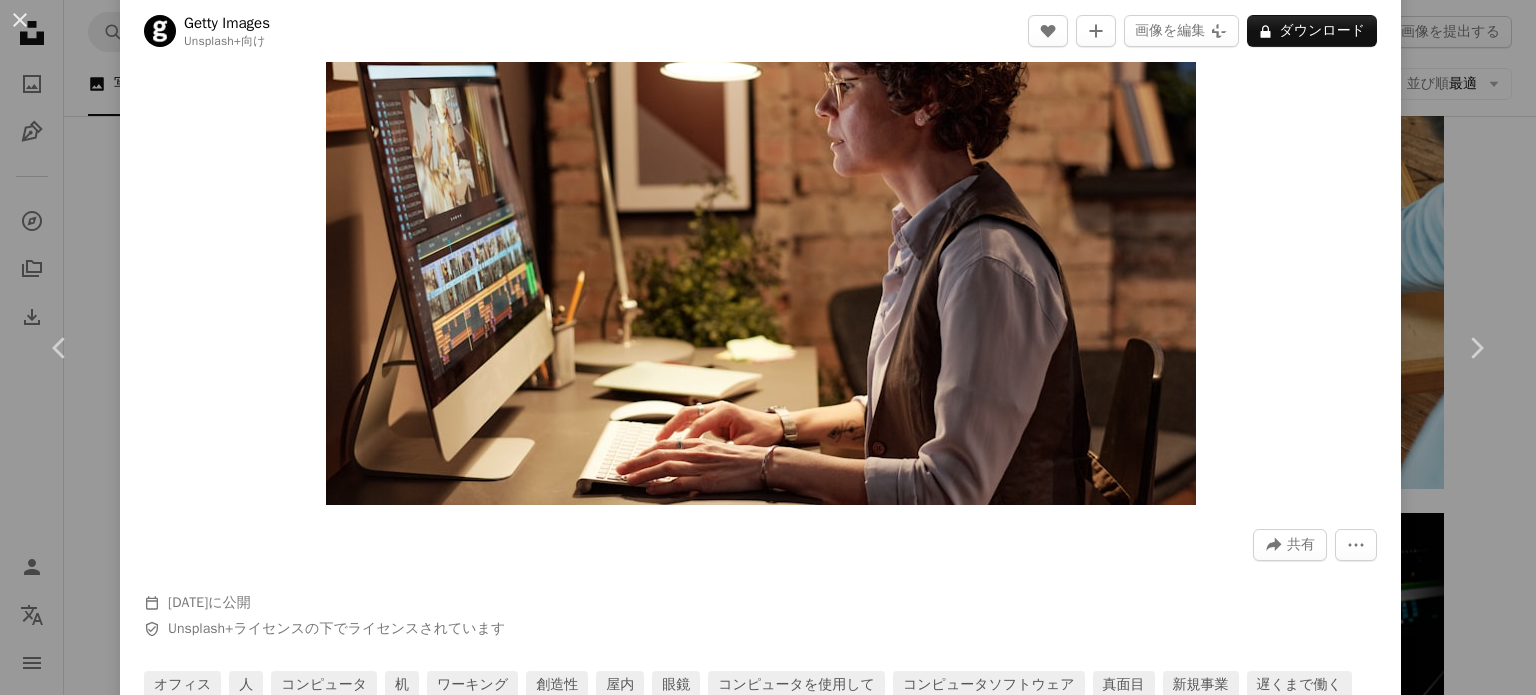 scroll, scrollTop: 133, scrollLeft: 0, axis: vertical 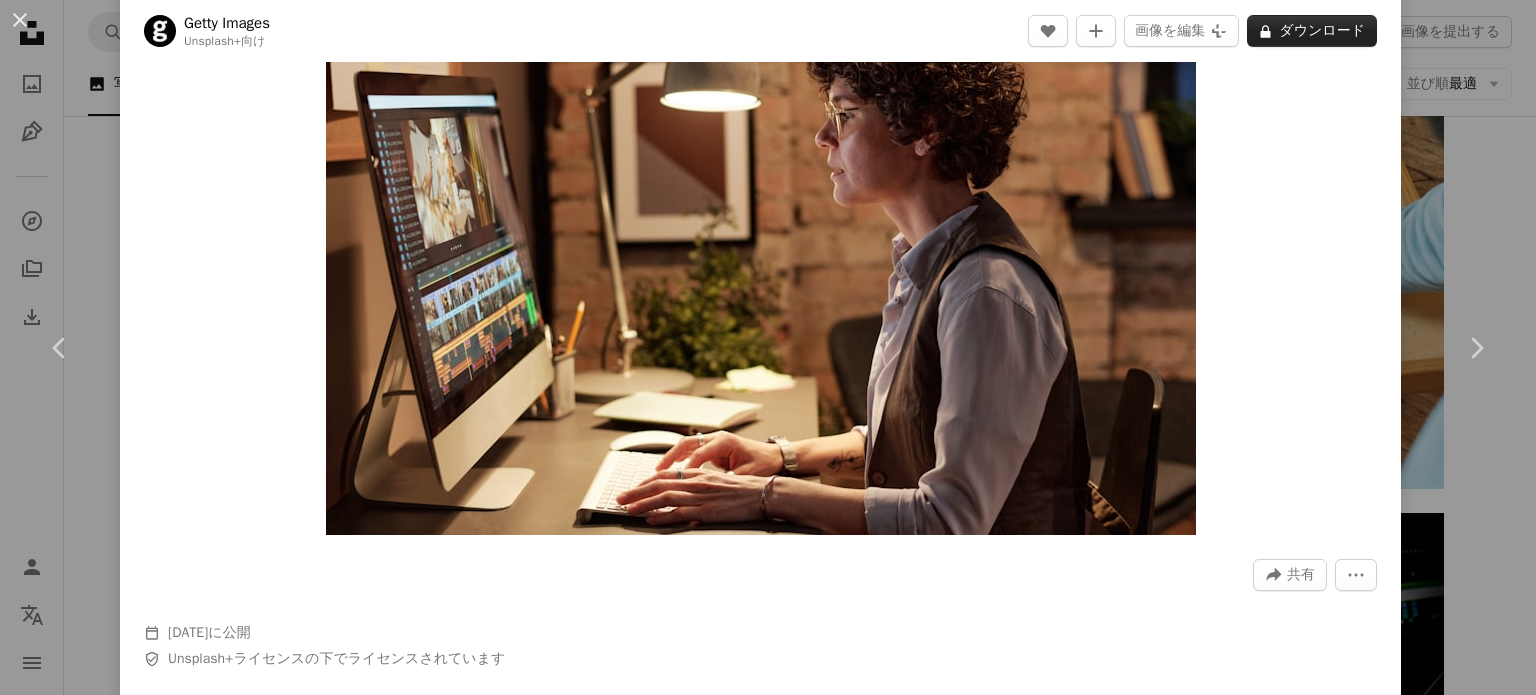 click on "A lock   ダウンロード" at bounding box center (1312, 31) 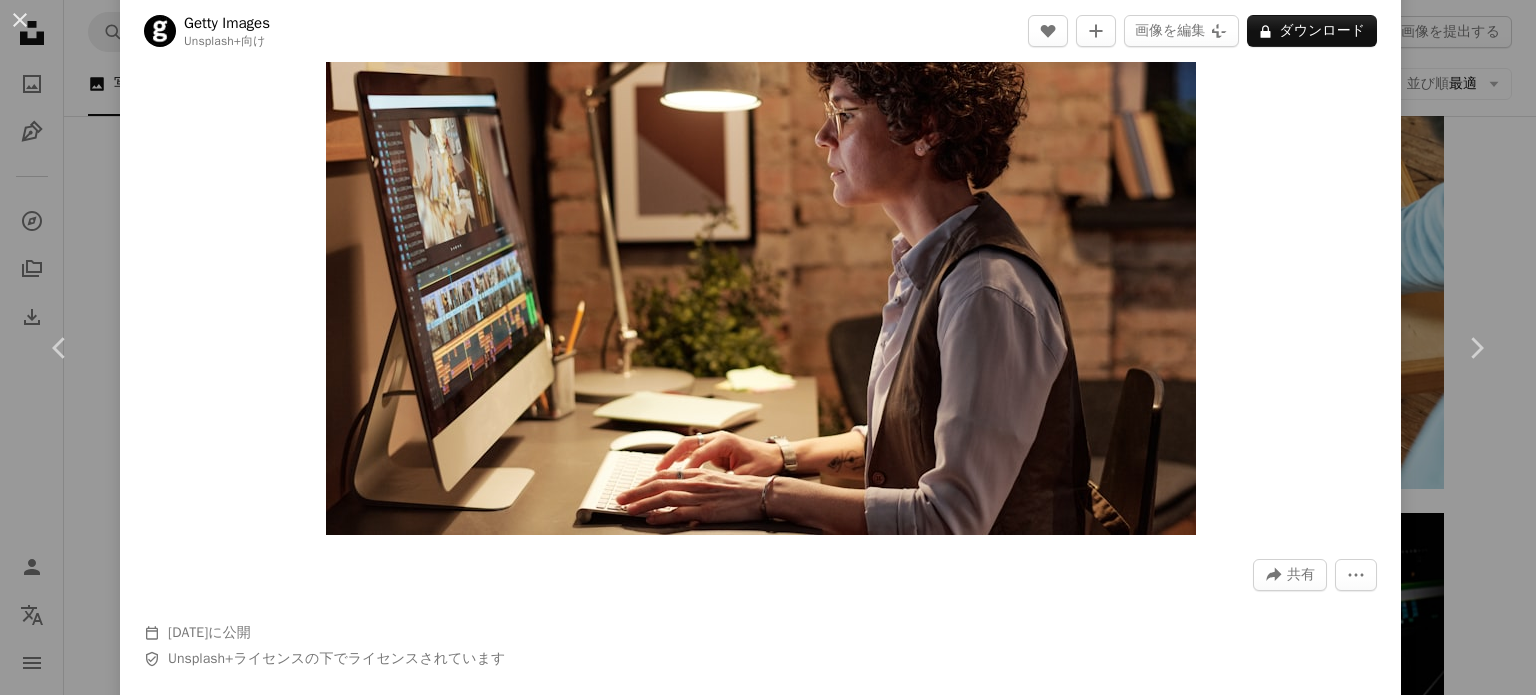 click on "Zoom in" at bounding box center (760, 245) 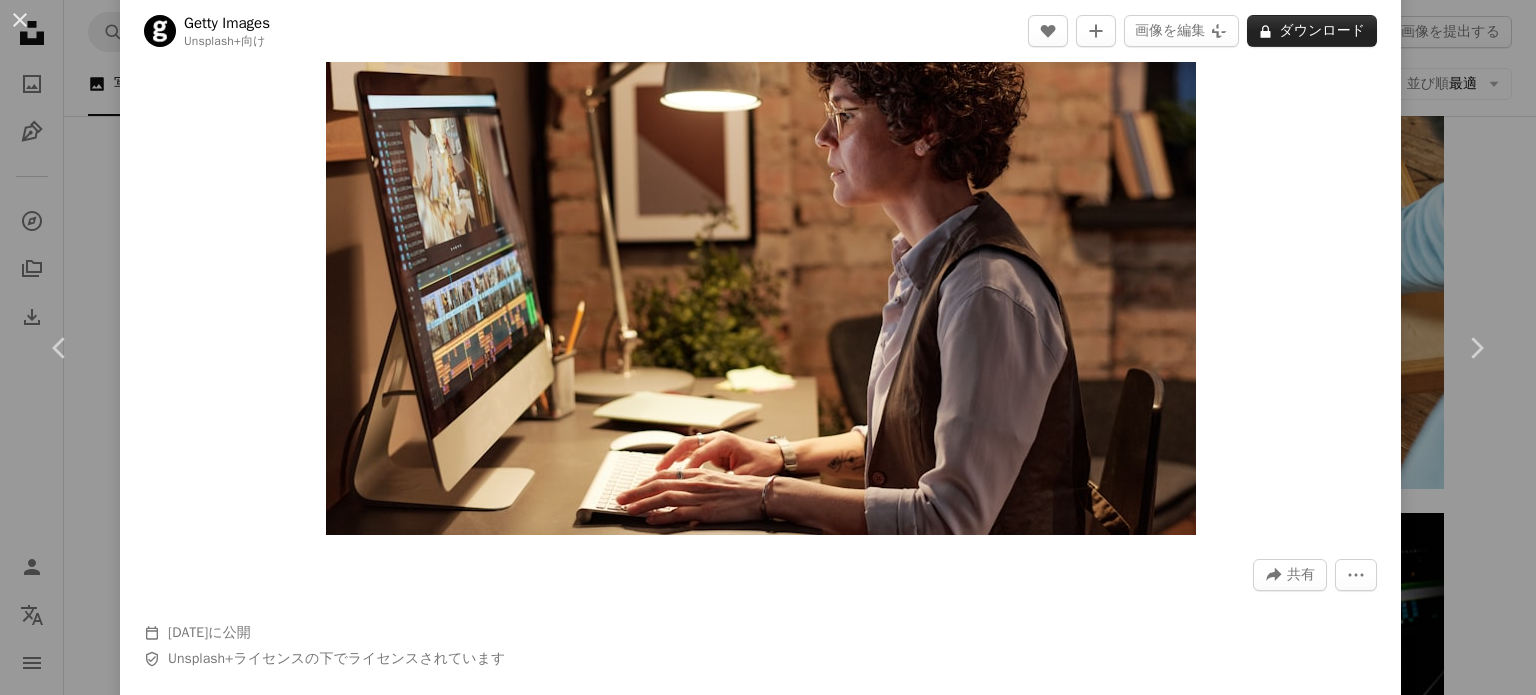 click on "A lock   ダウンロード" at bounding box center (1312, 31) 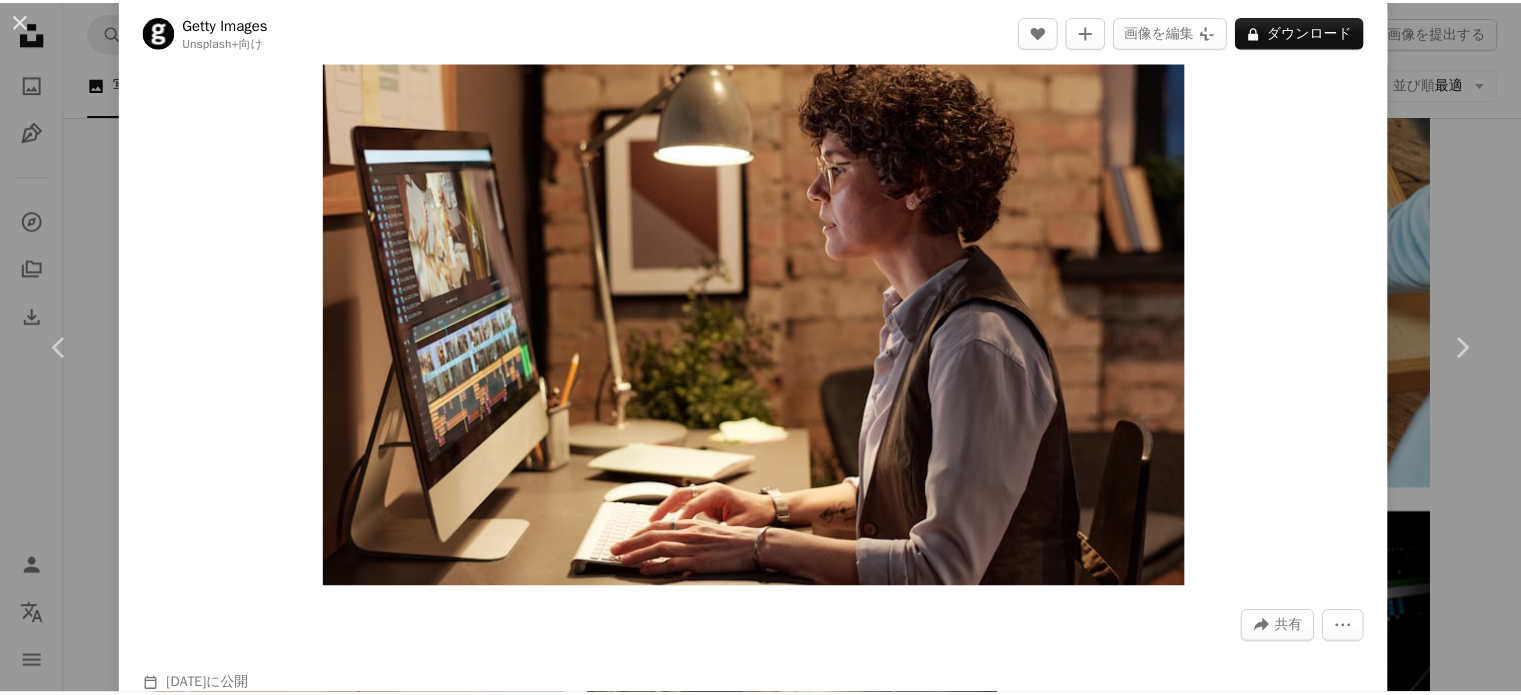 scroll, scrollTop: 0, scrollLeft: 0, axis: both 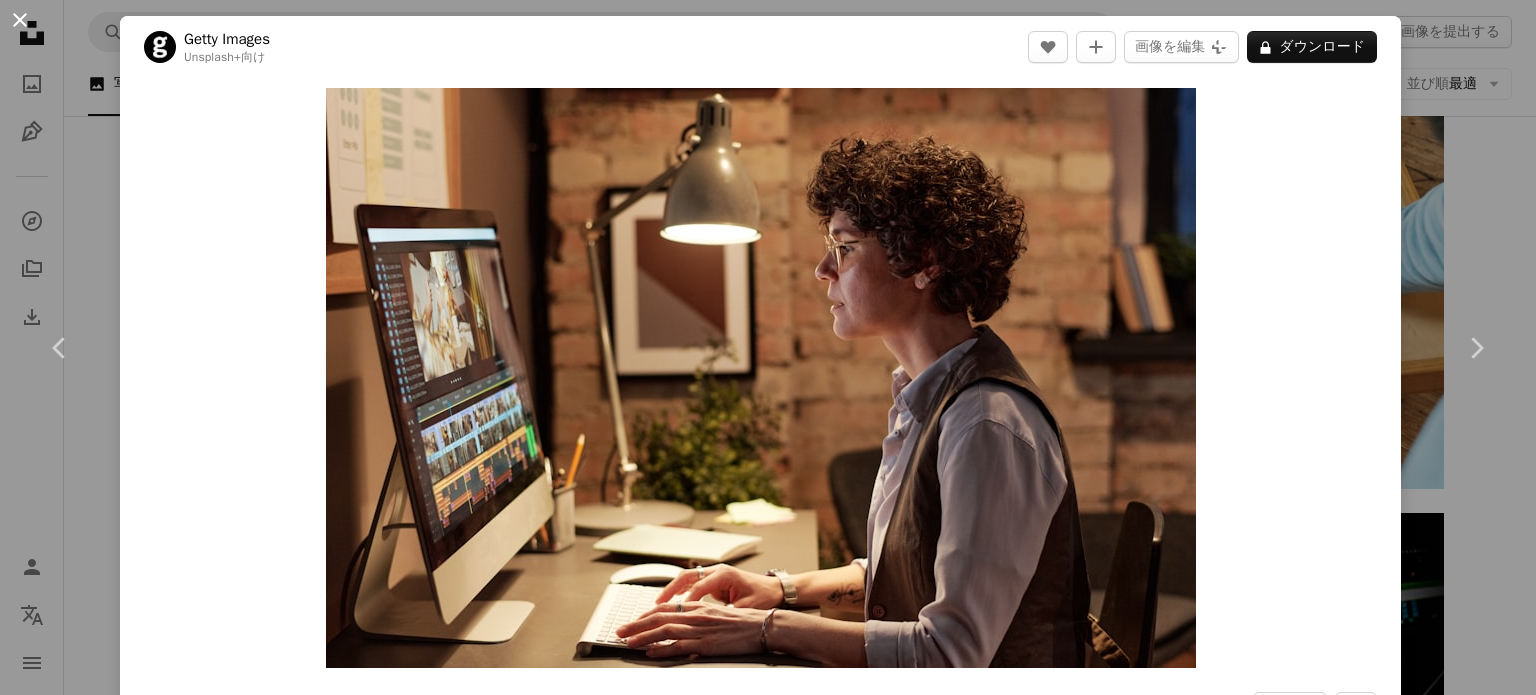 click on "An X shape" at bounding box center [20, 20] 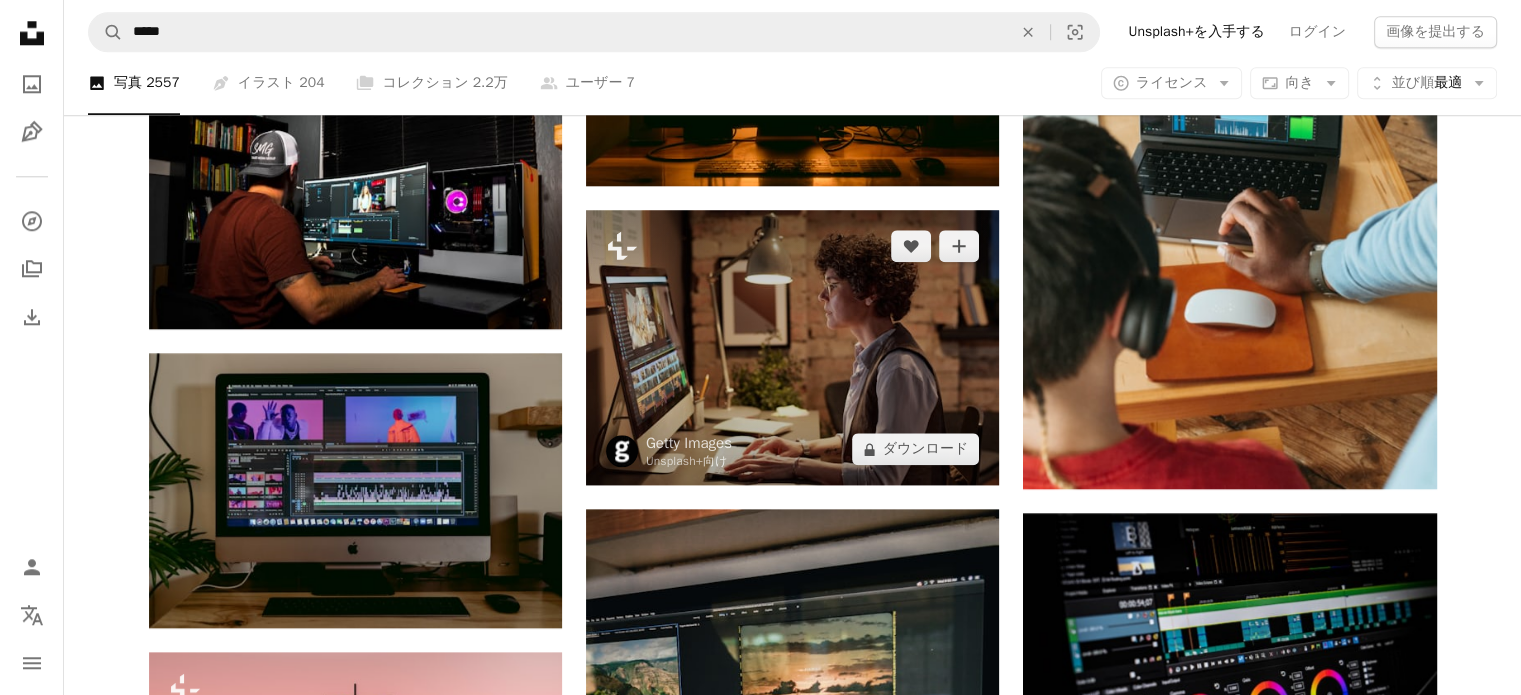 click at bounding box center (792, 347) 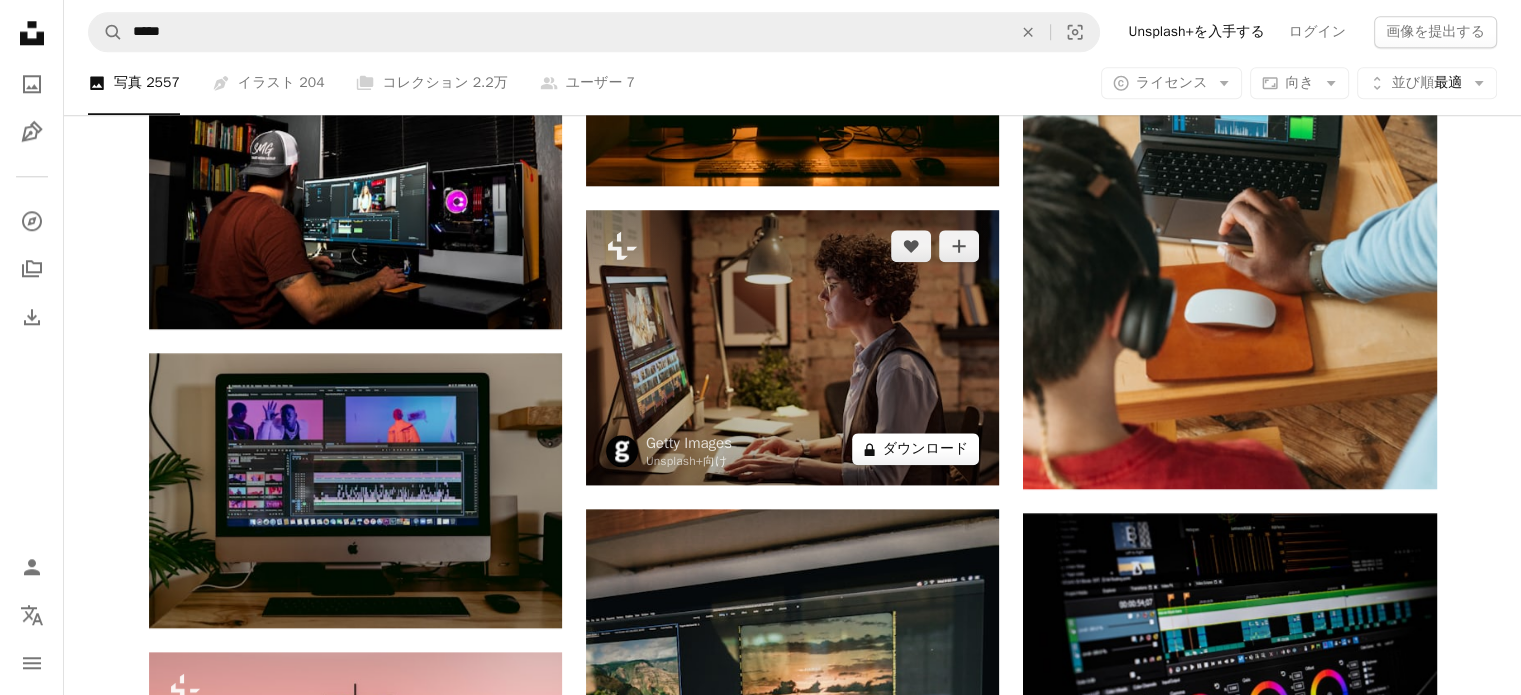 click on "A lock   ダウンロード" at bounding box center (916, 449) 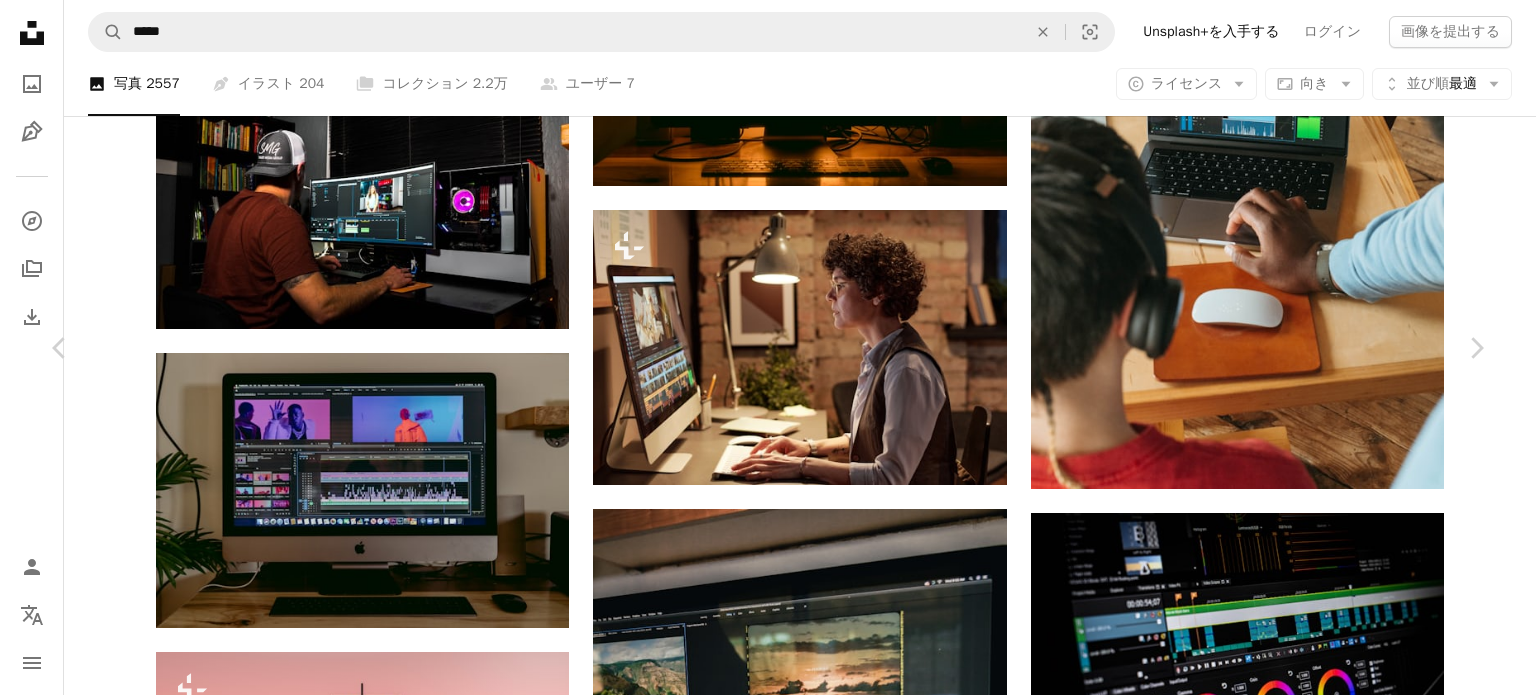 click on "An X shape" at bounding box center [20, 20] 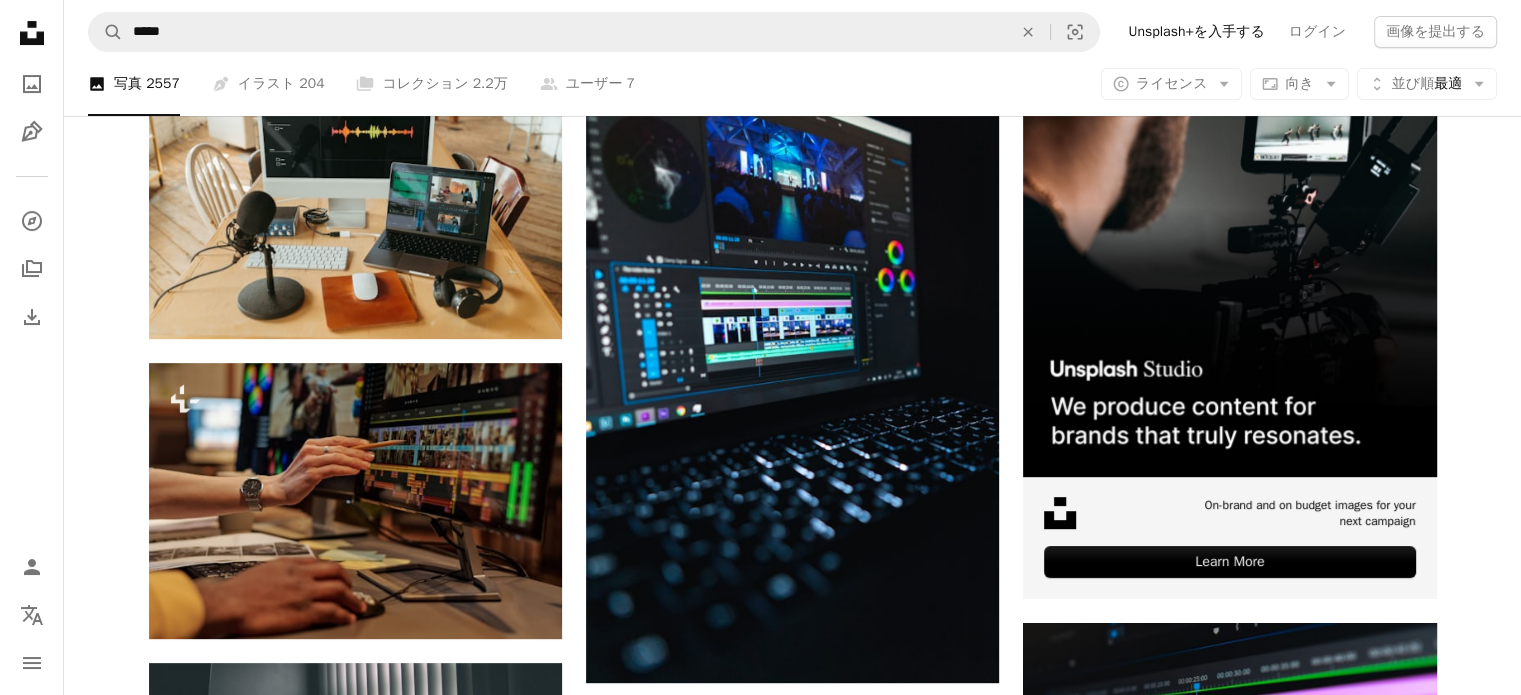 scroll, scrollTop: 133, scrollLeft: 0, axis: vertical 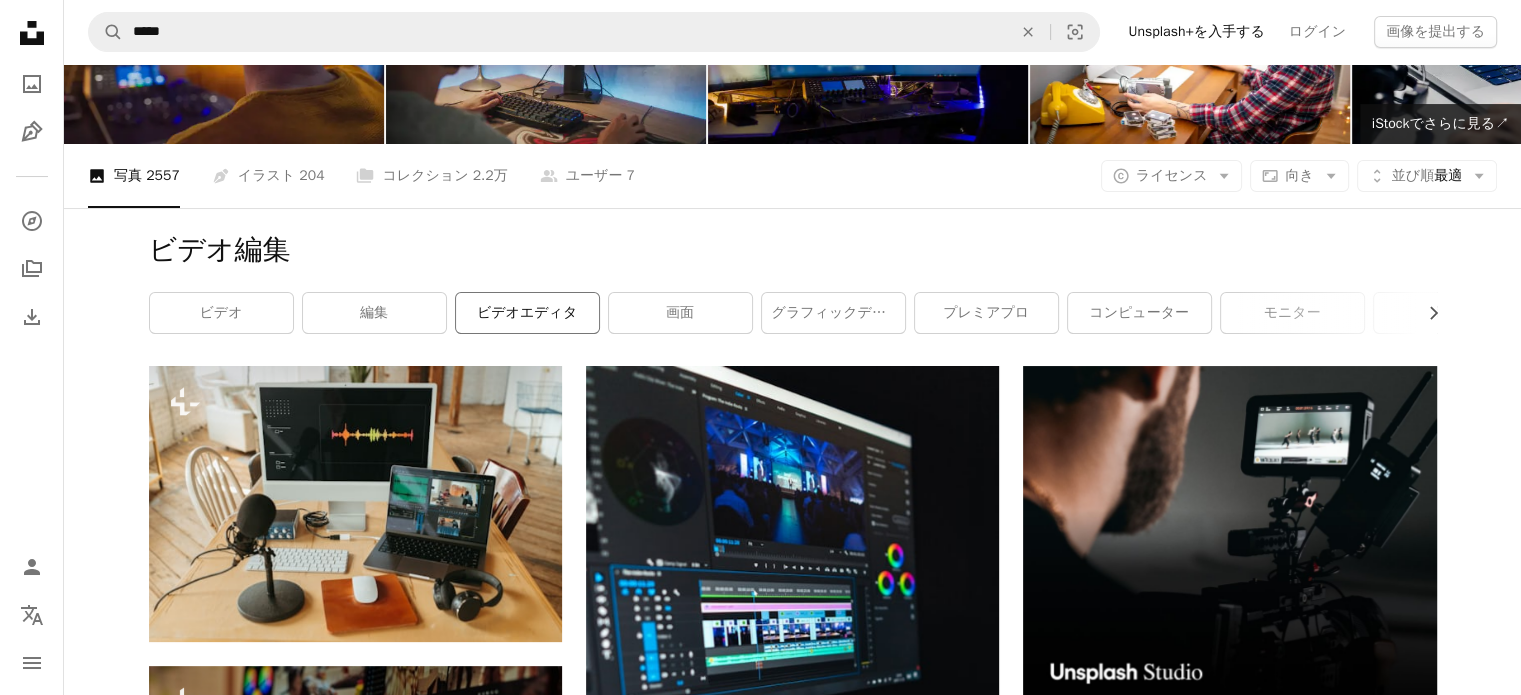 click on "ビデオエディタ" at bounding box center (527, 313) 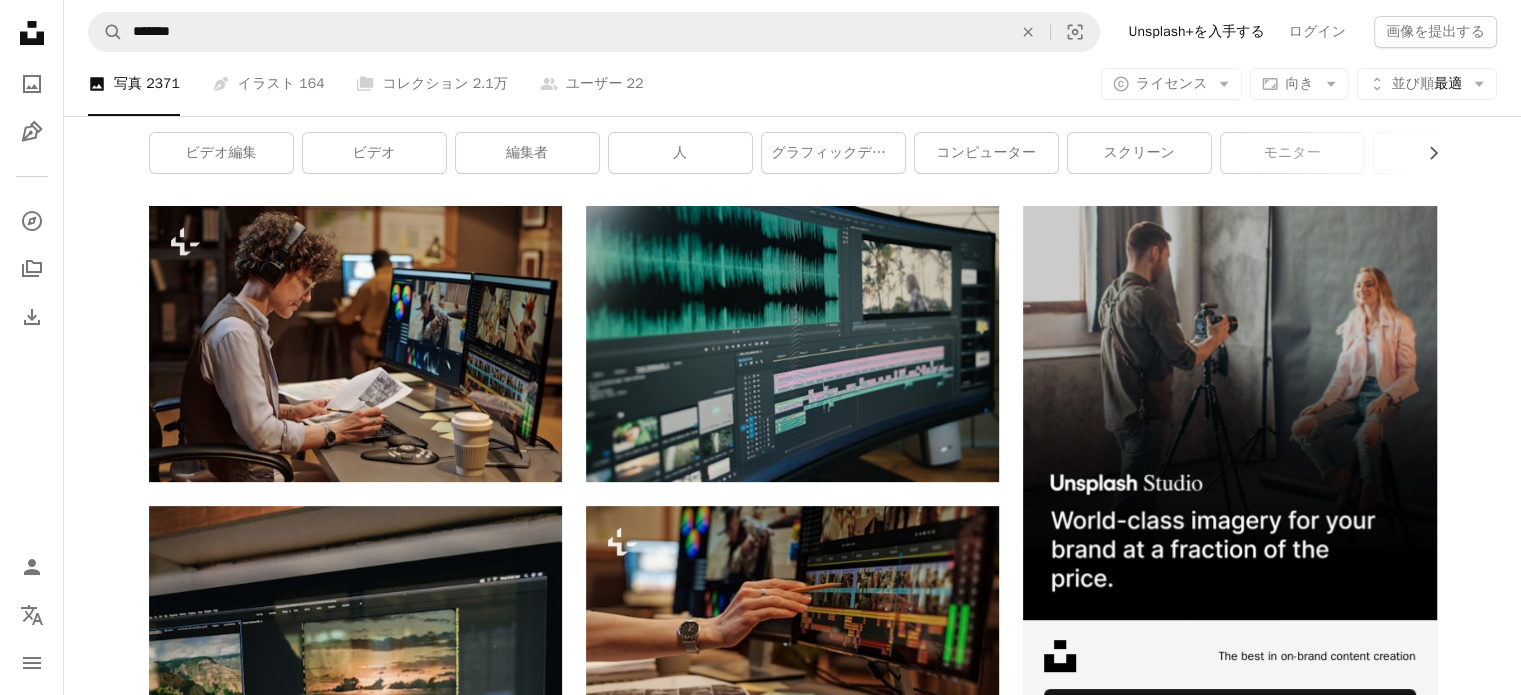 scroll, scrollTop: 0, scrollLeft: 0, axis: both 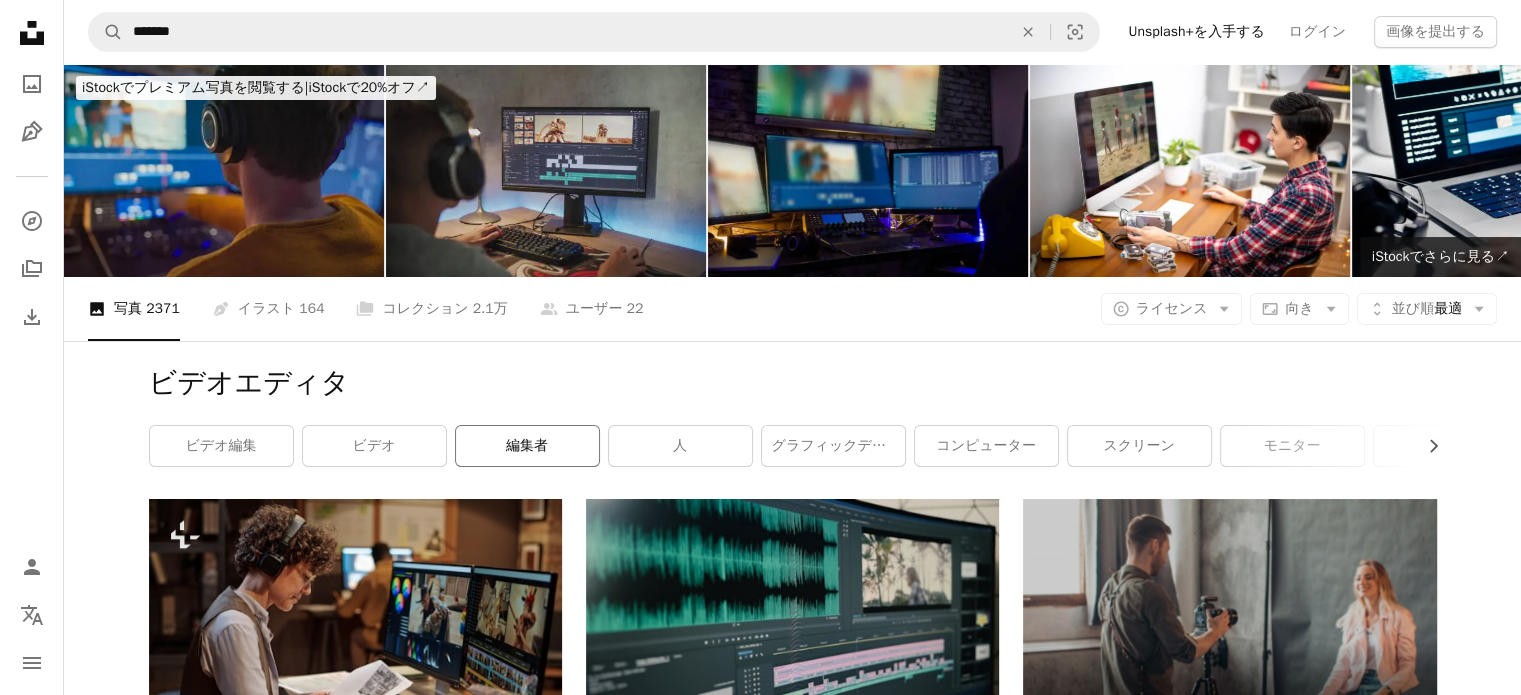 click on "編集者" at bounding box center [527, 446] 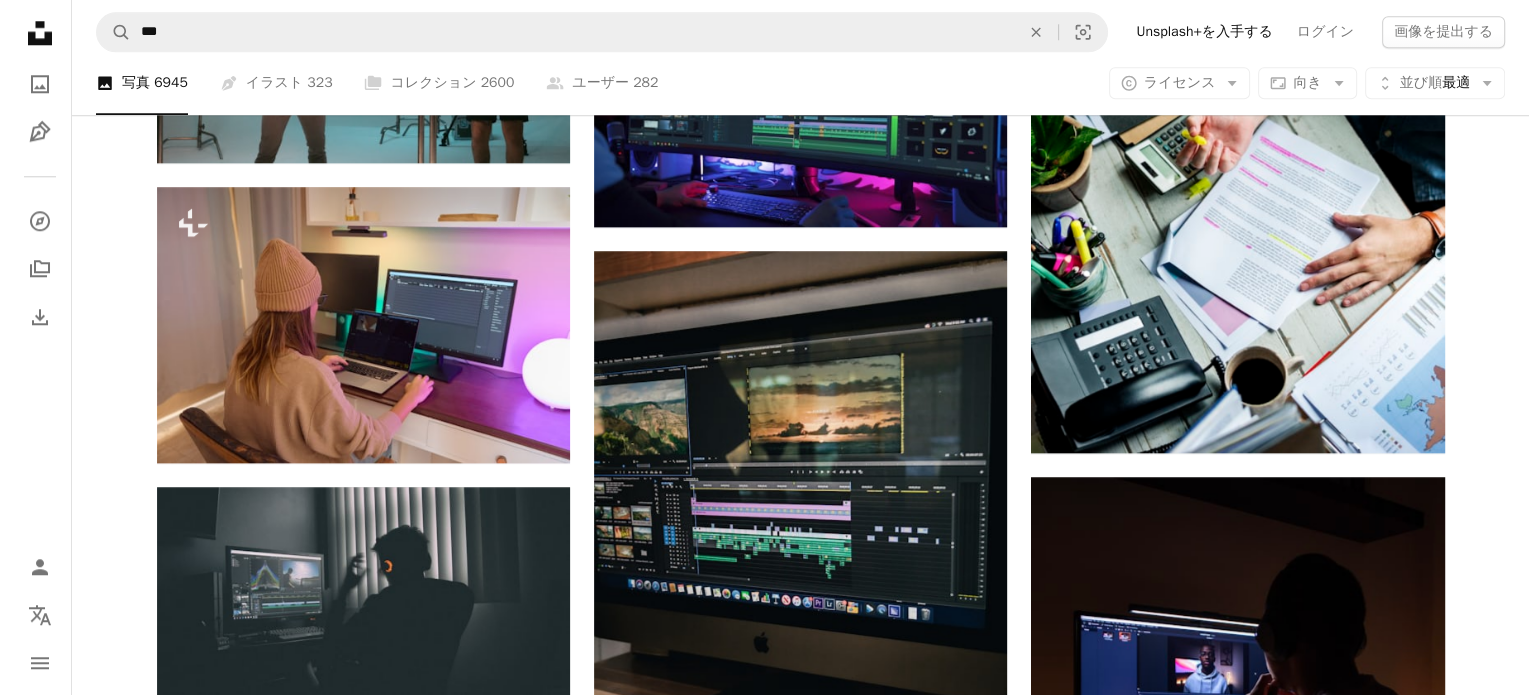 scroll, scrollTop: 2133, scrollLeft: 0, axis: vertical 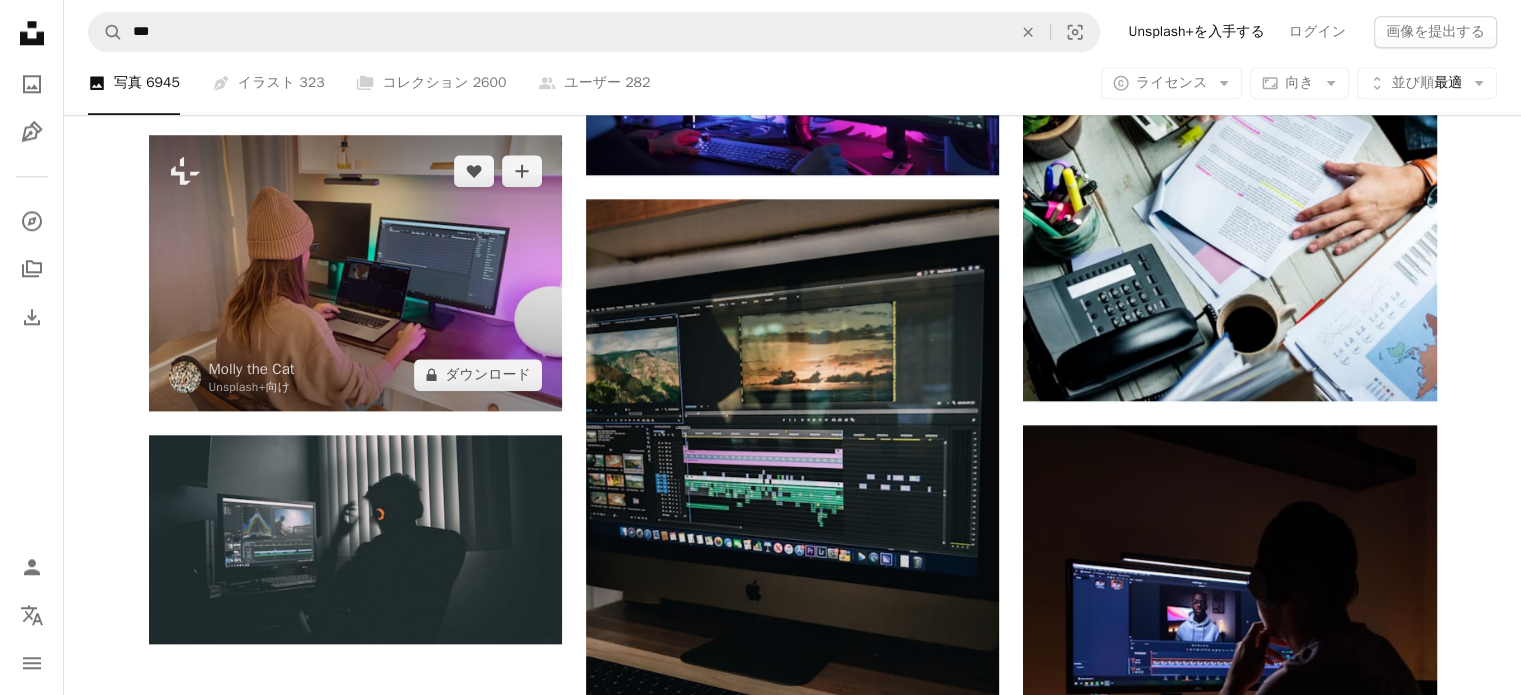 click at bounding box center [355, 272] 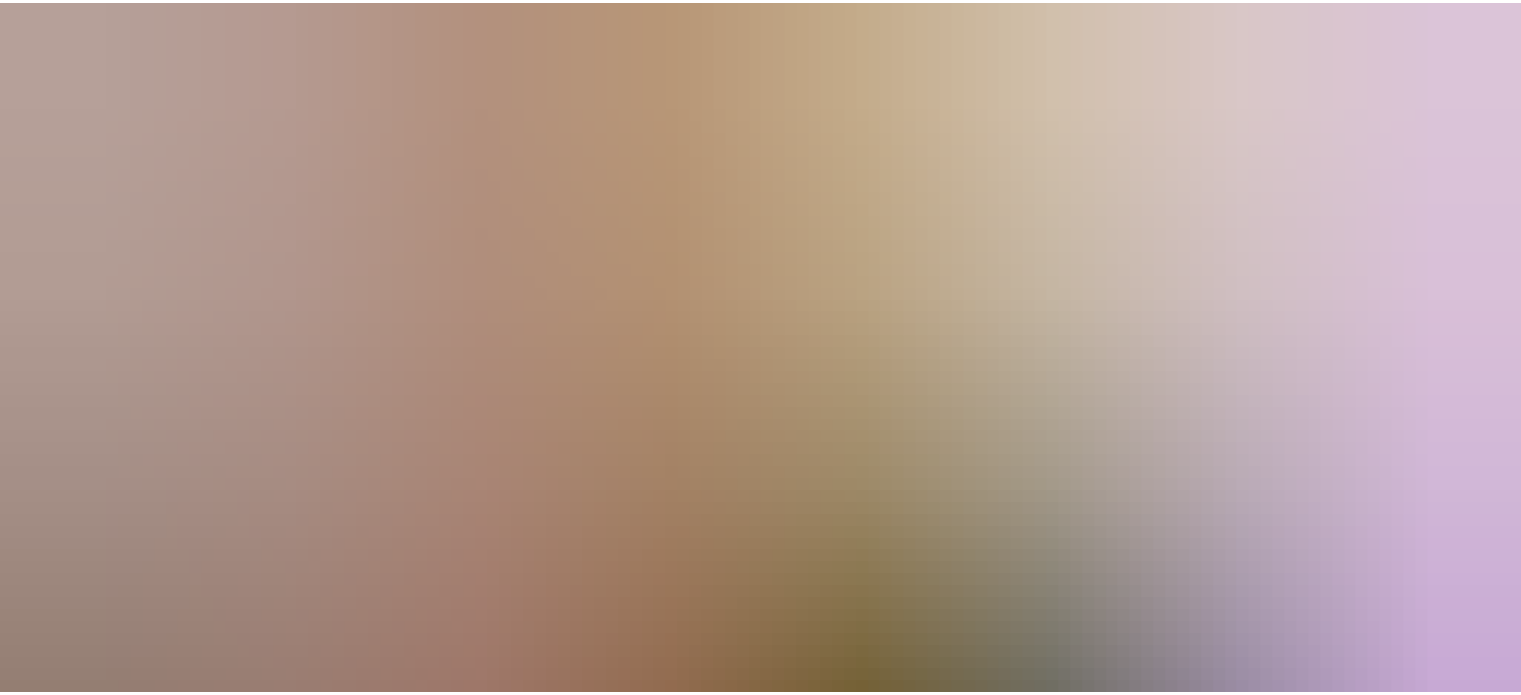 scroll, scrollTop: 155, scrollLeft: 0, axis: vertical 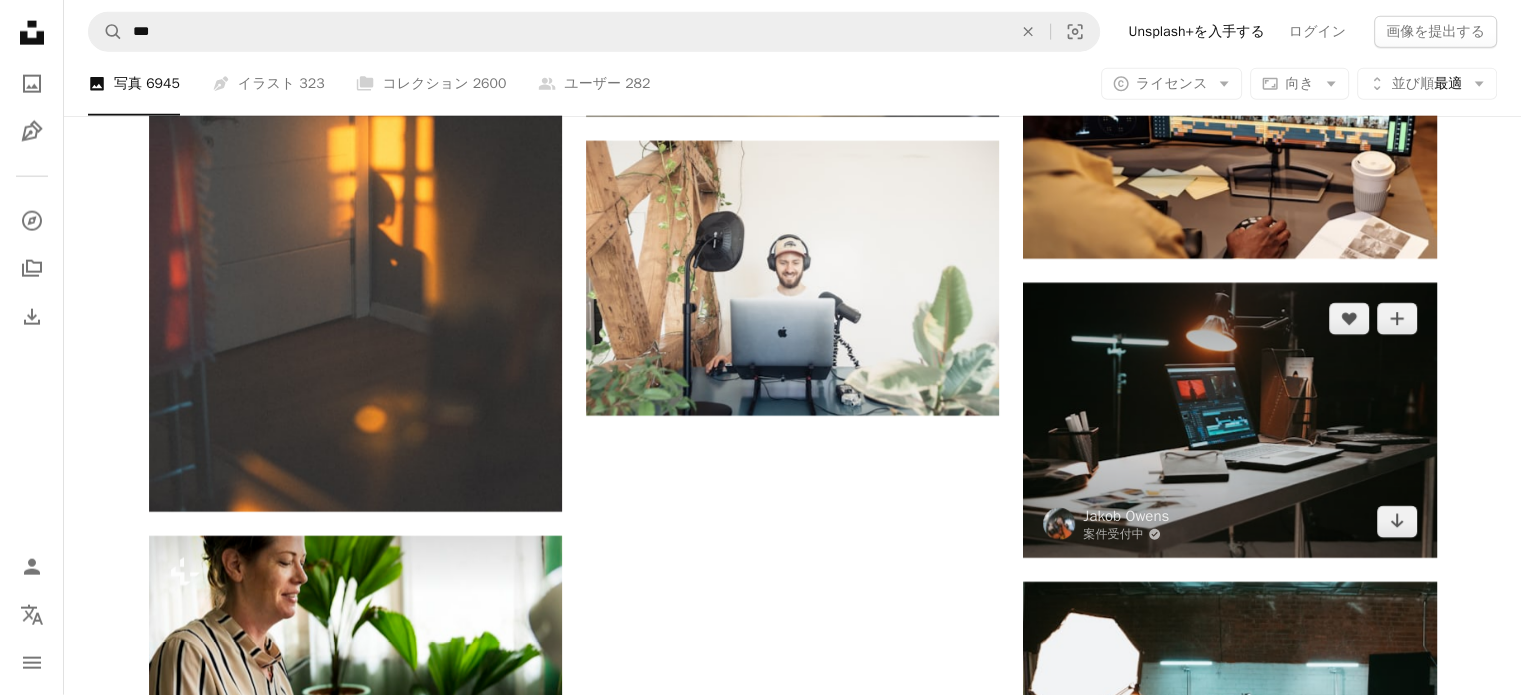 click at bounding box center [1229, 420] 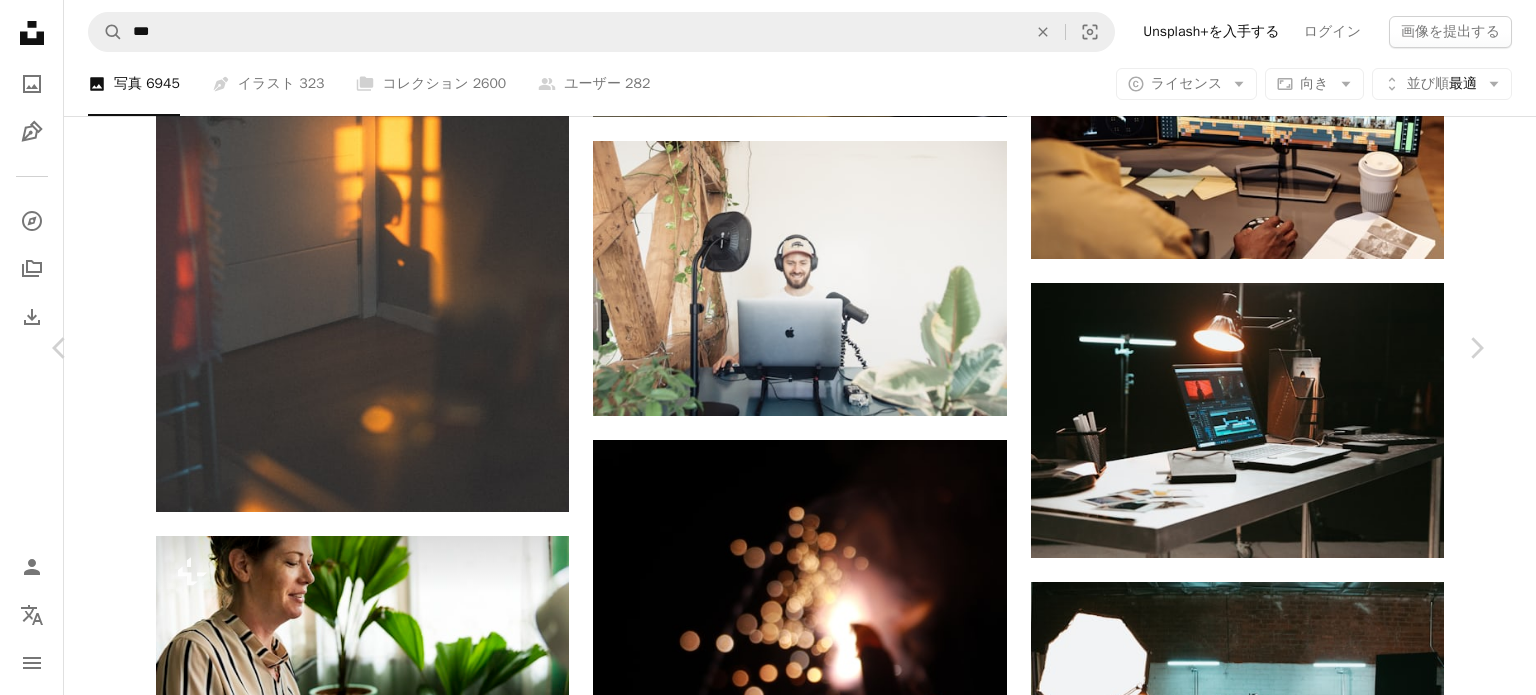 click on "無料ダウンロード" at bounding box center (1273, 5376) 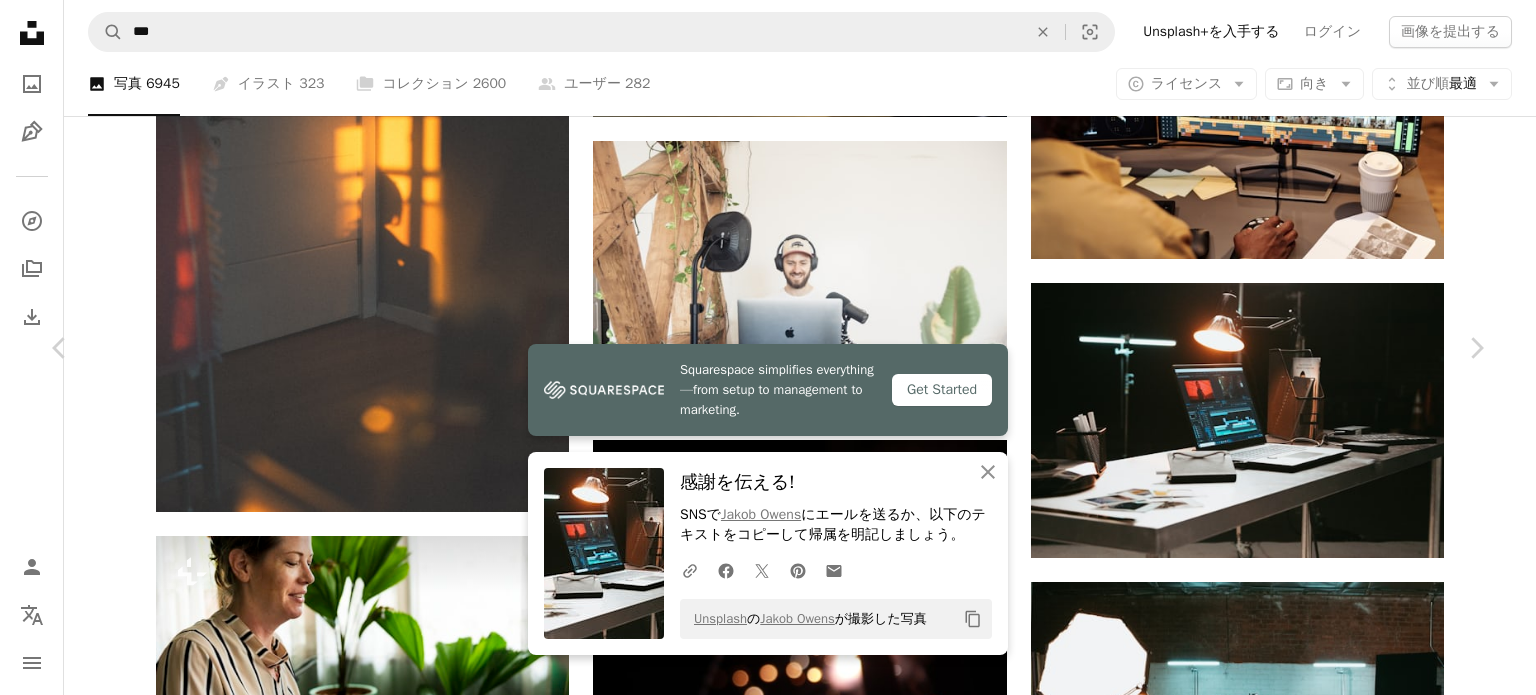 click on "Zoom in" at bounding box center [760, 5707] 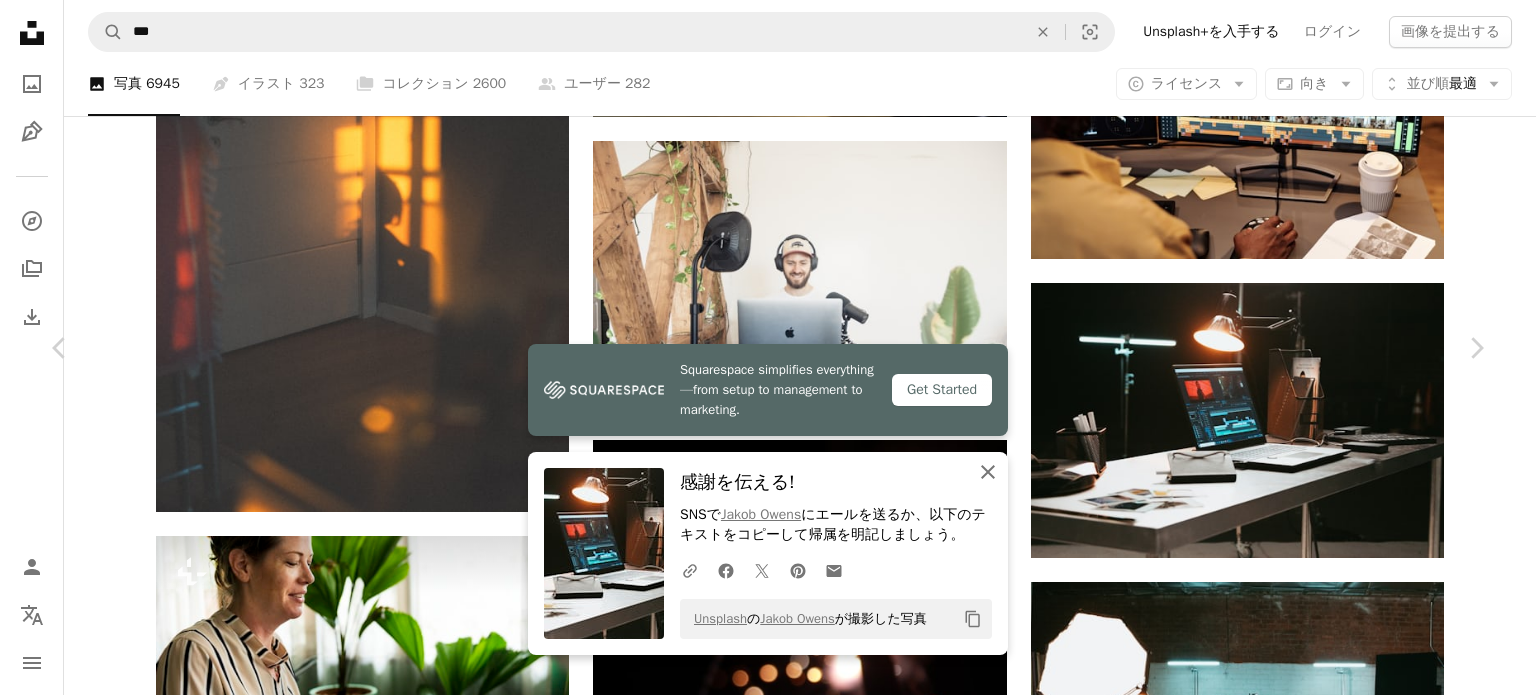 click 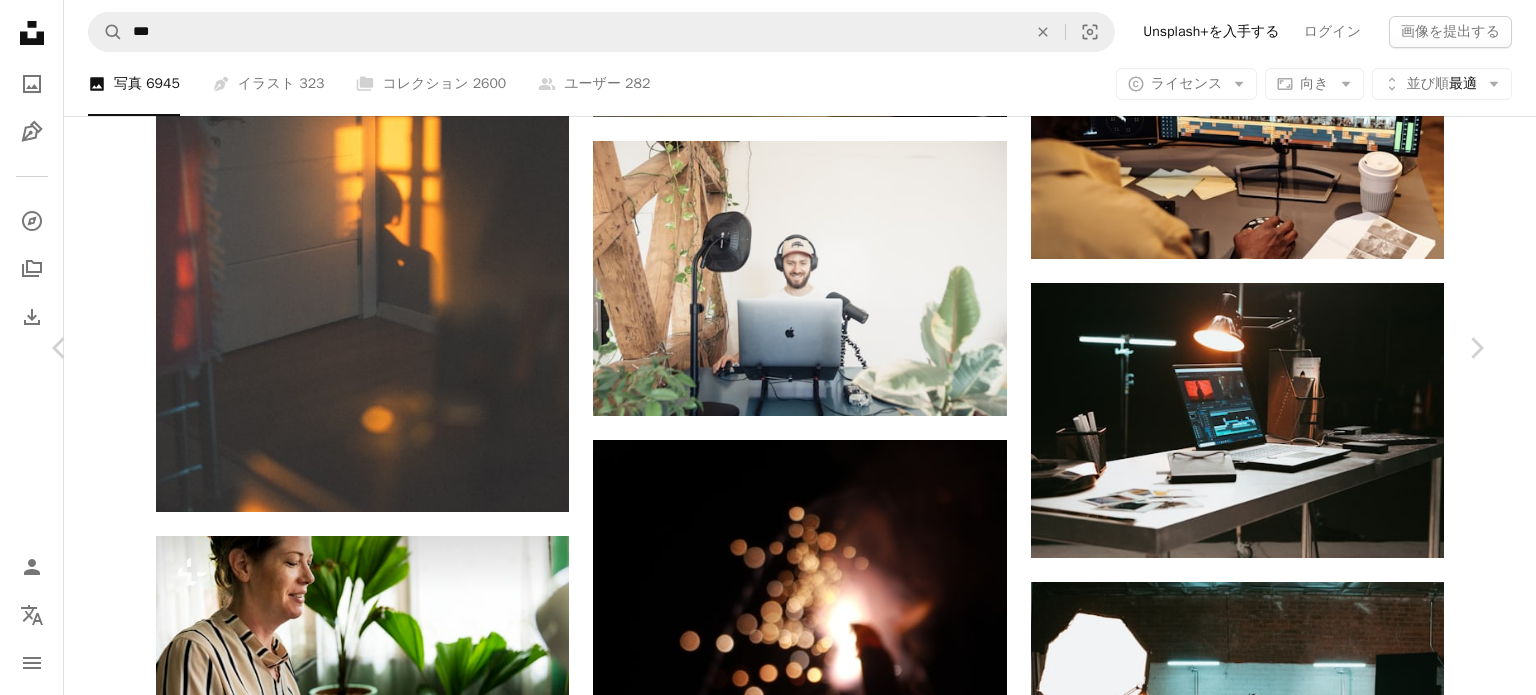 scroll, scrollTop: 6666, scrollLeft: 0, axis: vertical 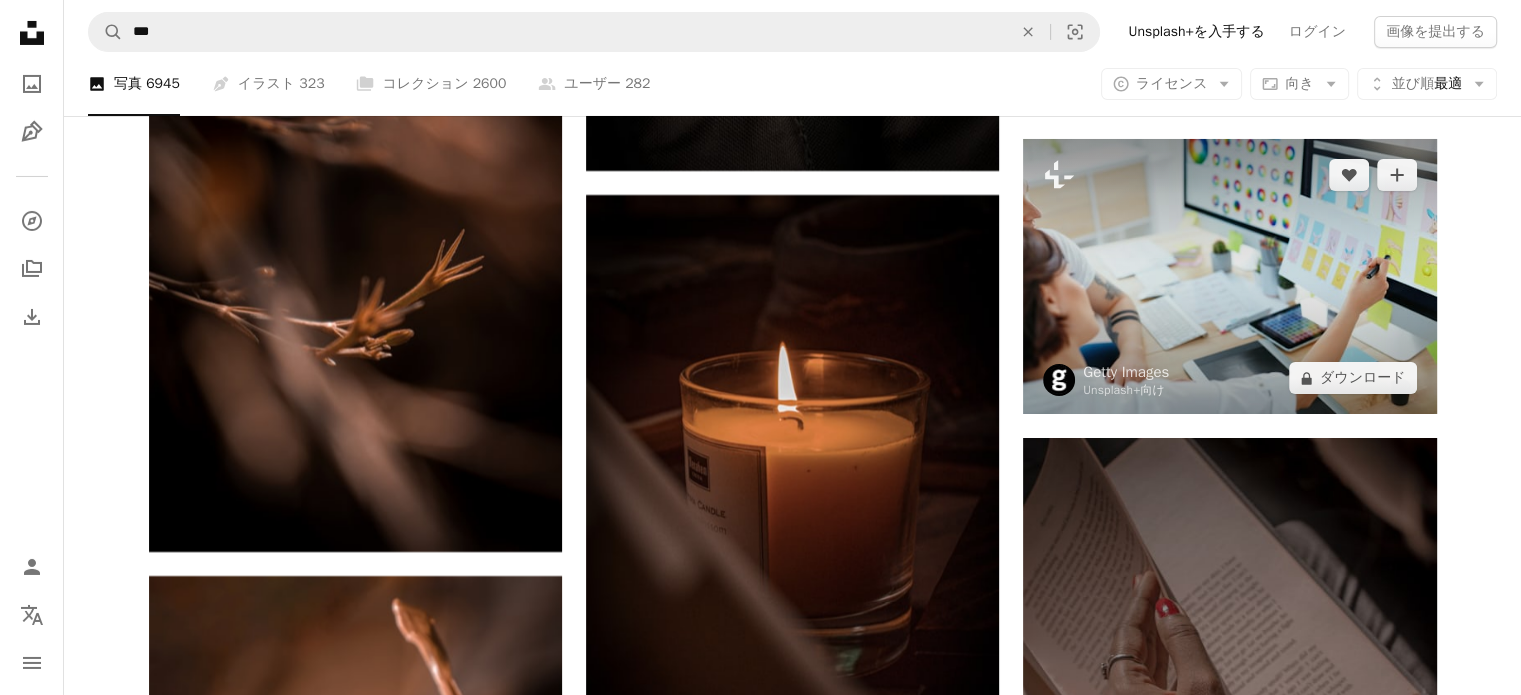 click at bounding box center (1229, 276) 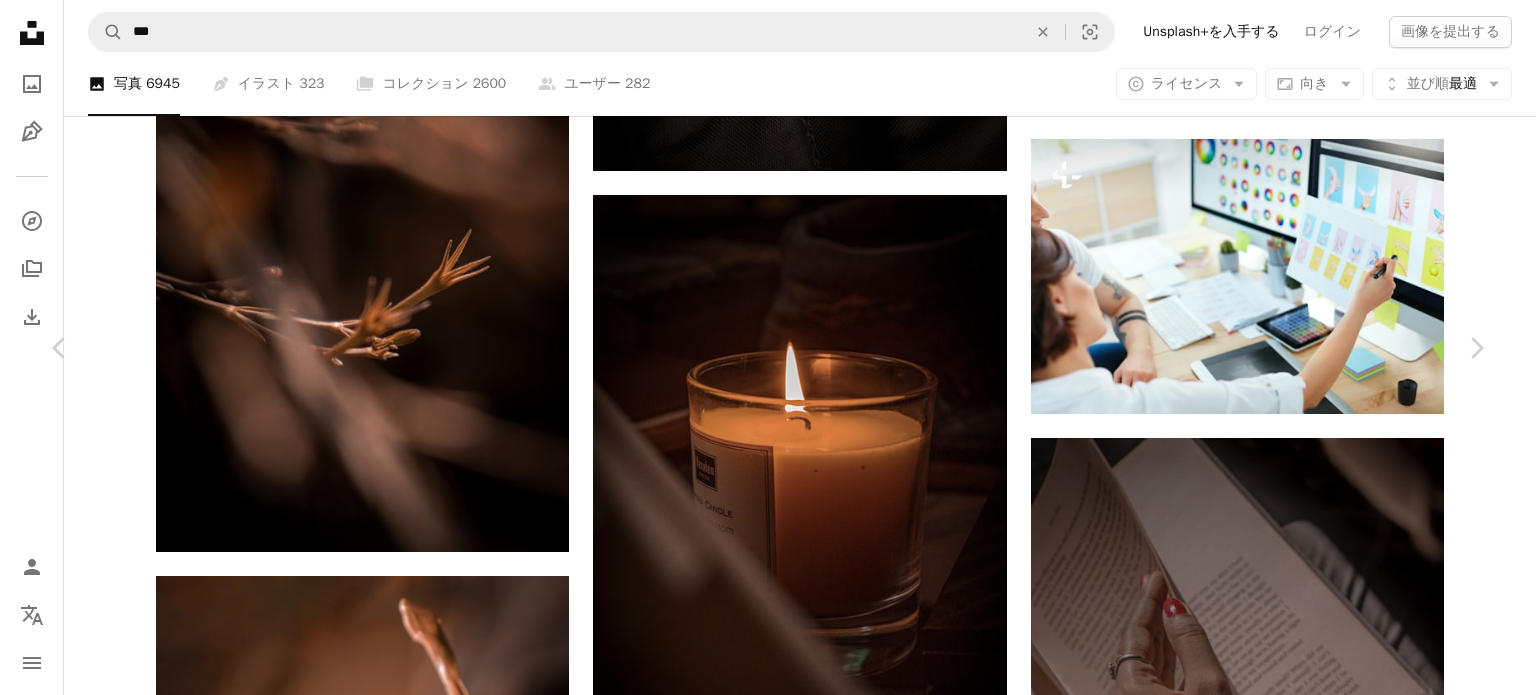 click on "An X shape" at bounding box center (20, 20) 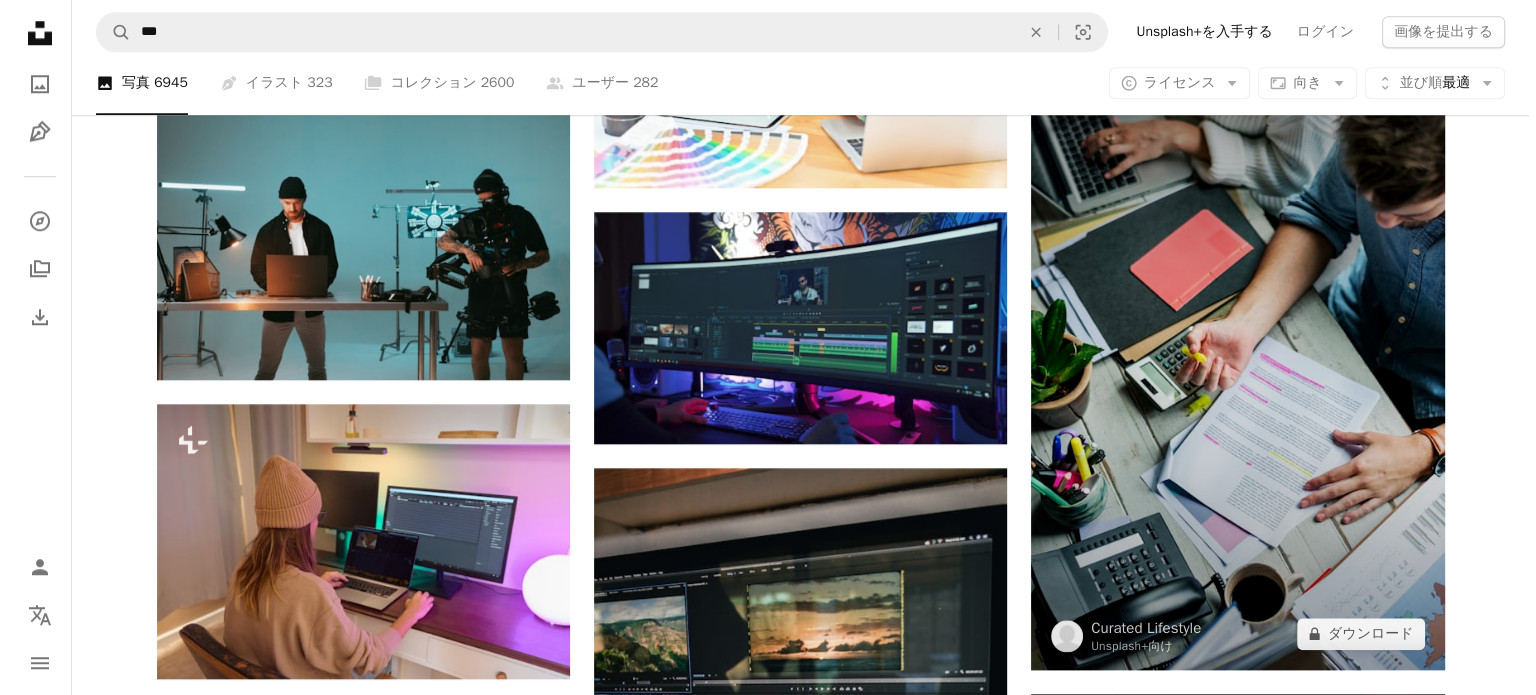 scroll, scrollTop: 1866, scrollLeft: 0, axis: vertical 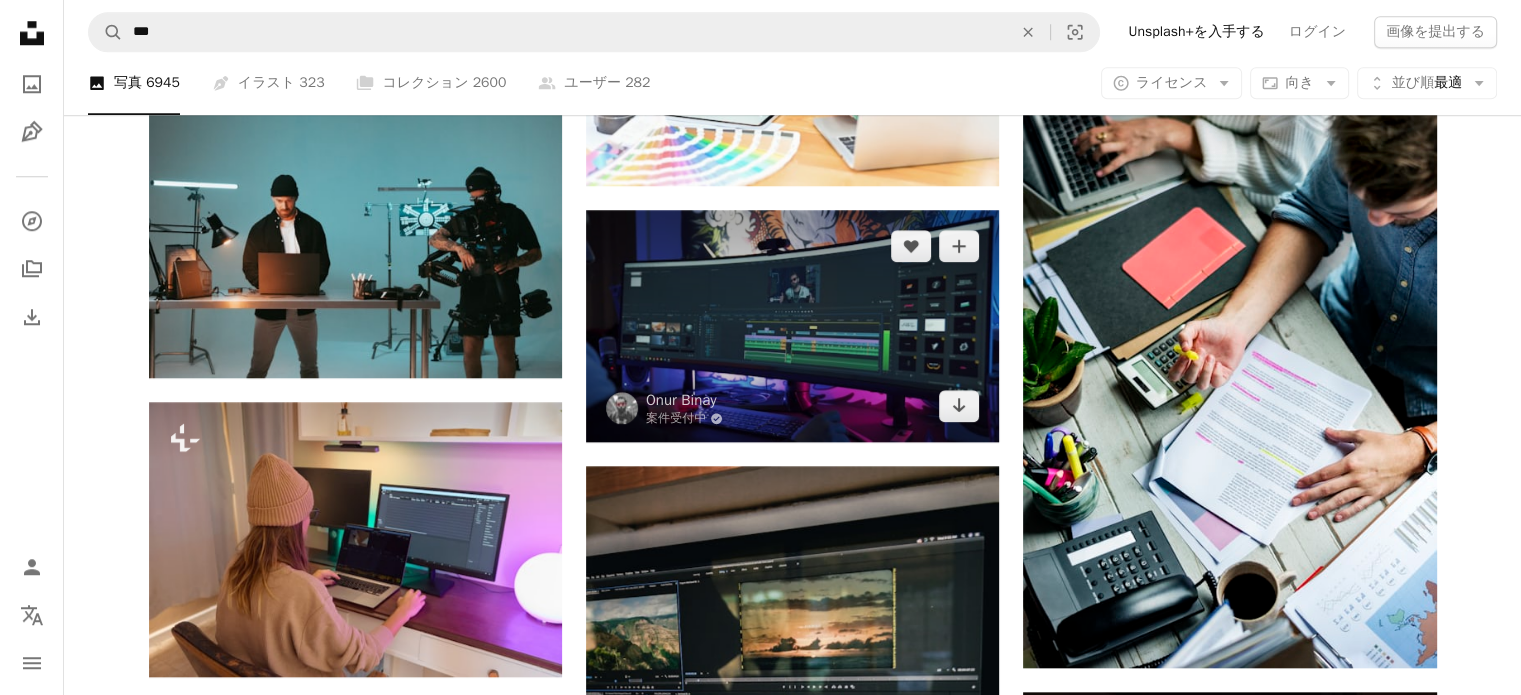 click at bounding box center (792, 326) 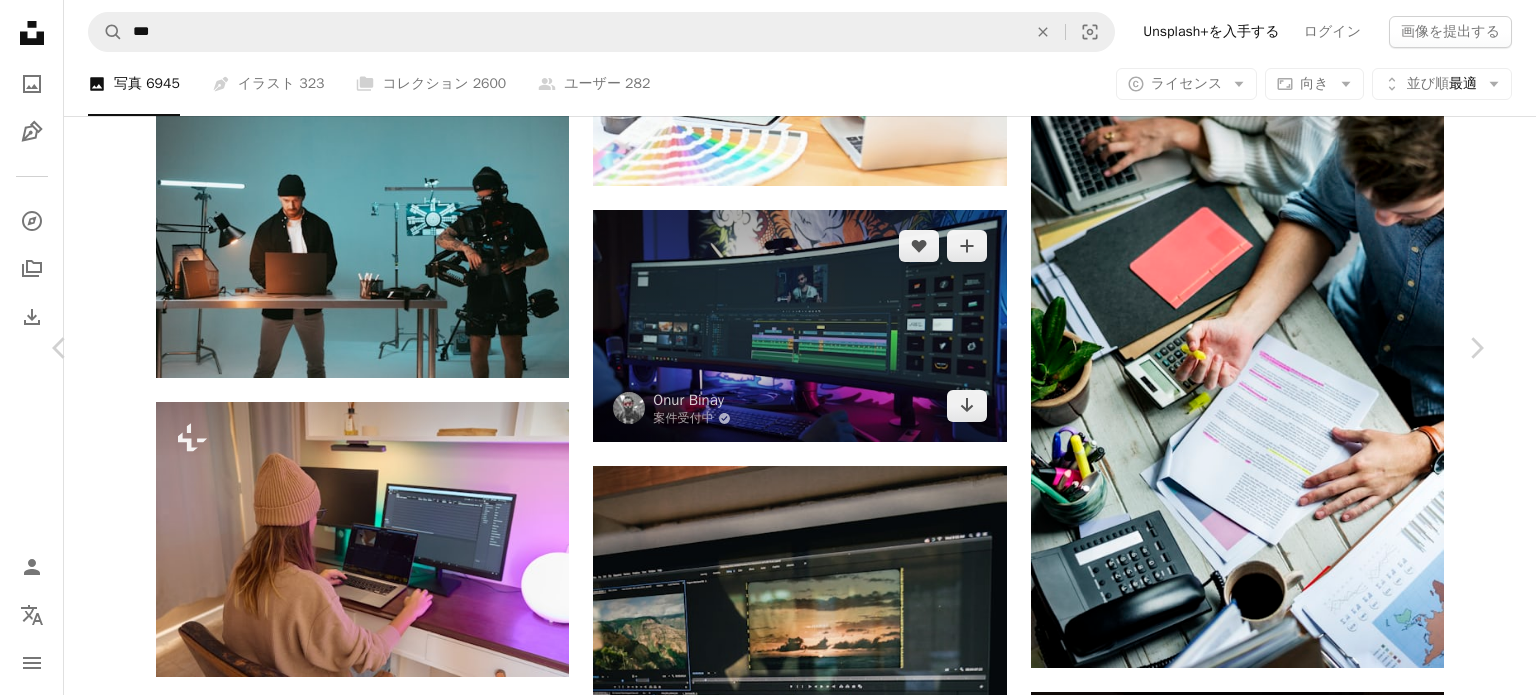 scroll, scrollTop: 666, scrollLeft: 0, axis: vertical 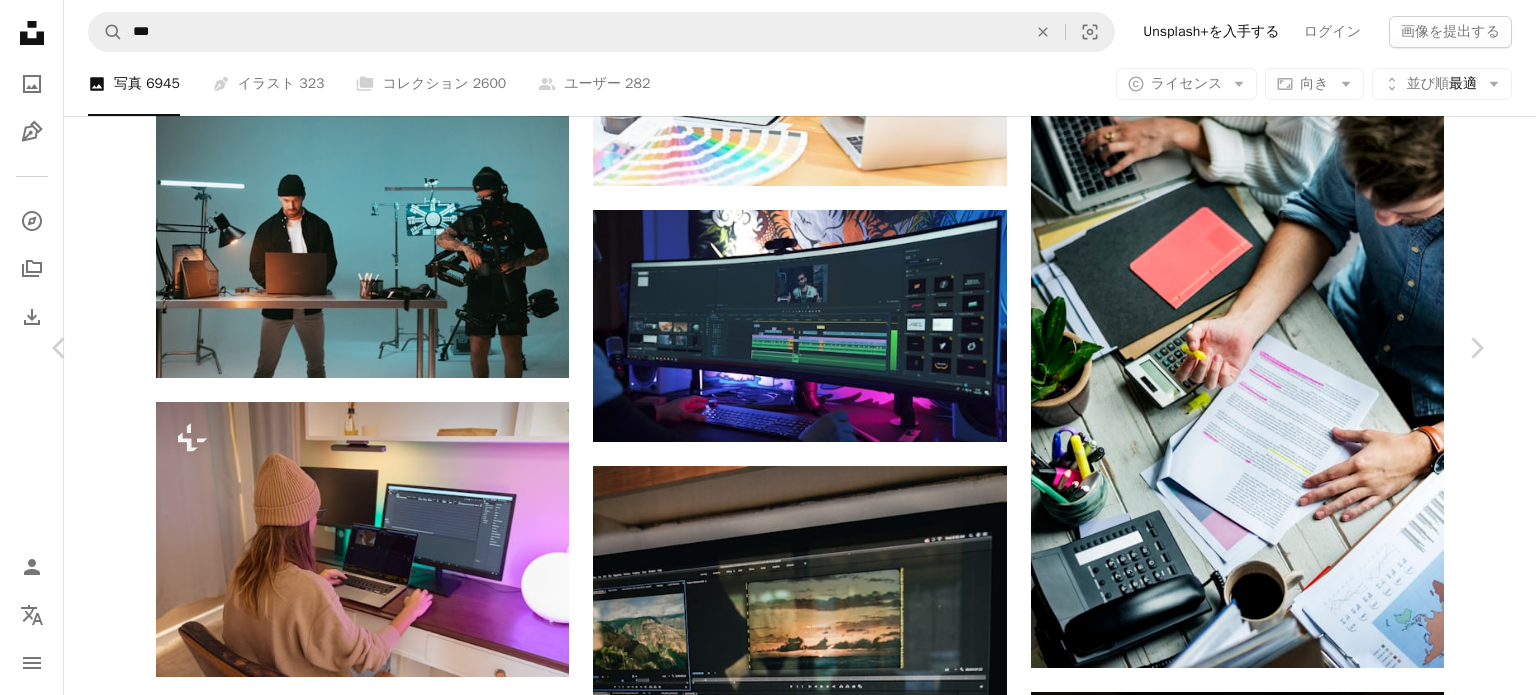 click at bounding box center [918, 8866] 